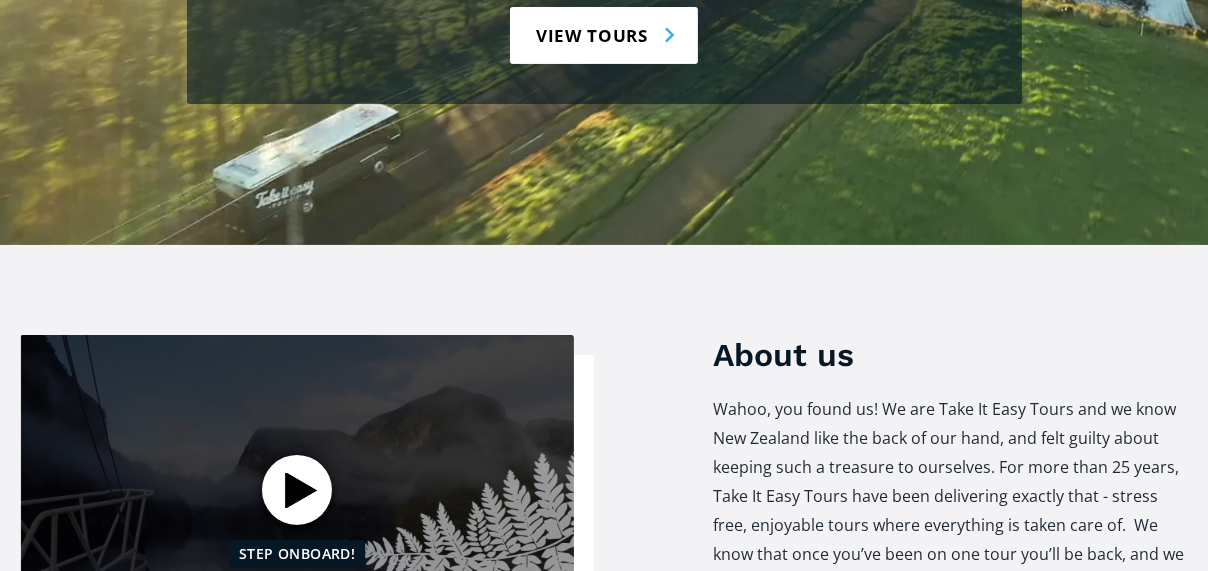 scroll, scrollTop: 200, scrollLeft: 0, axis: vertical 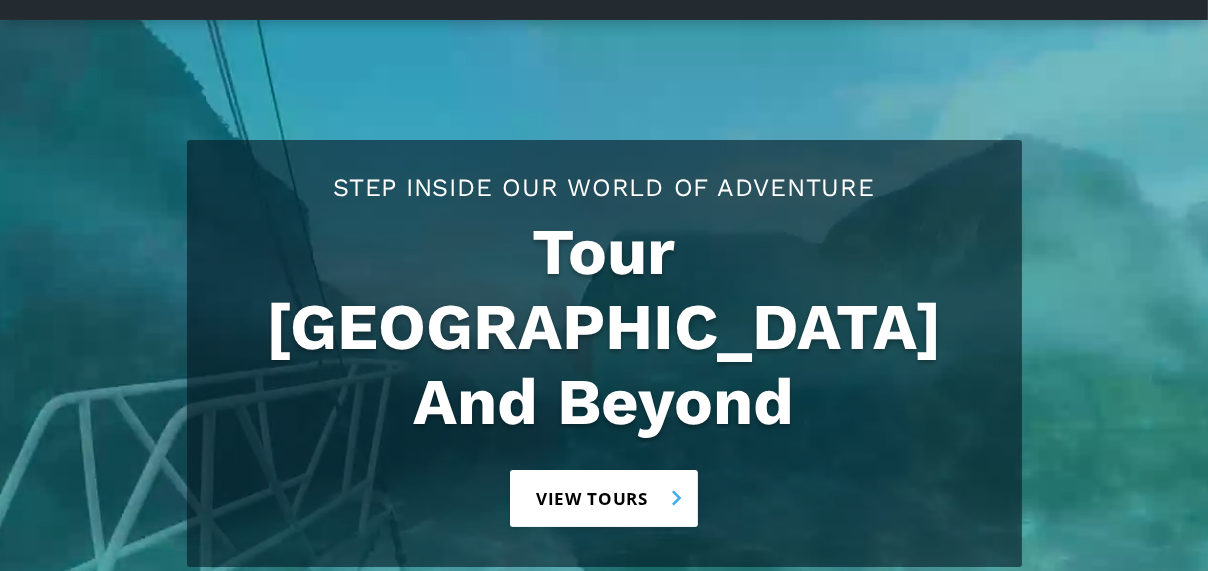 click on "View tours" at bounding box center [604, 498] 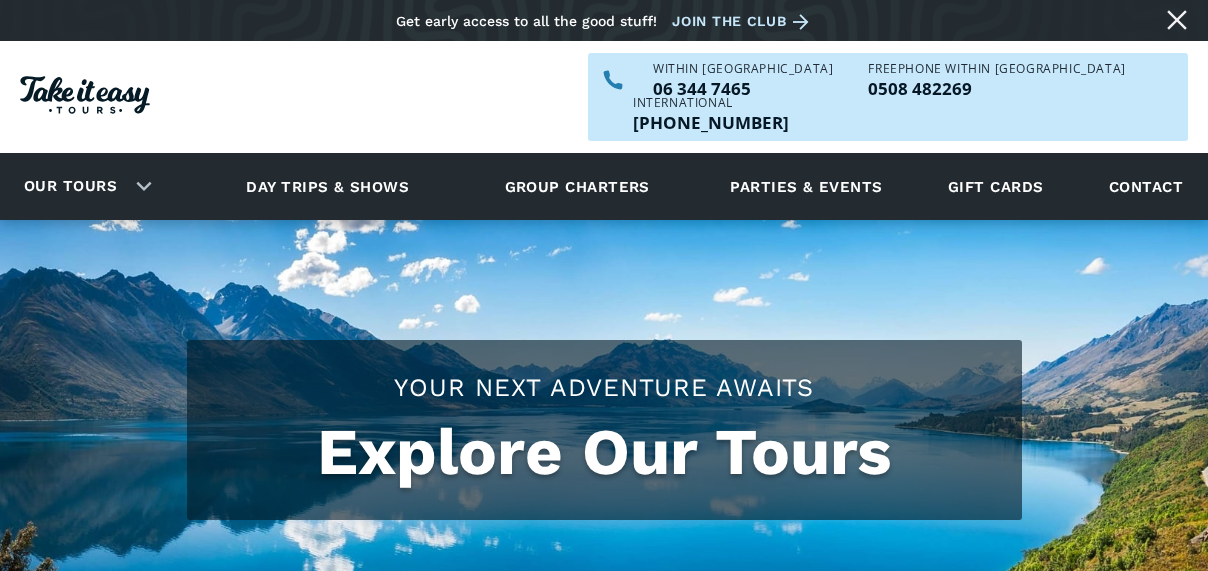 scroll, scrollTop: 0, scrollLeft: 0, axis: both 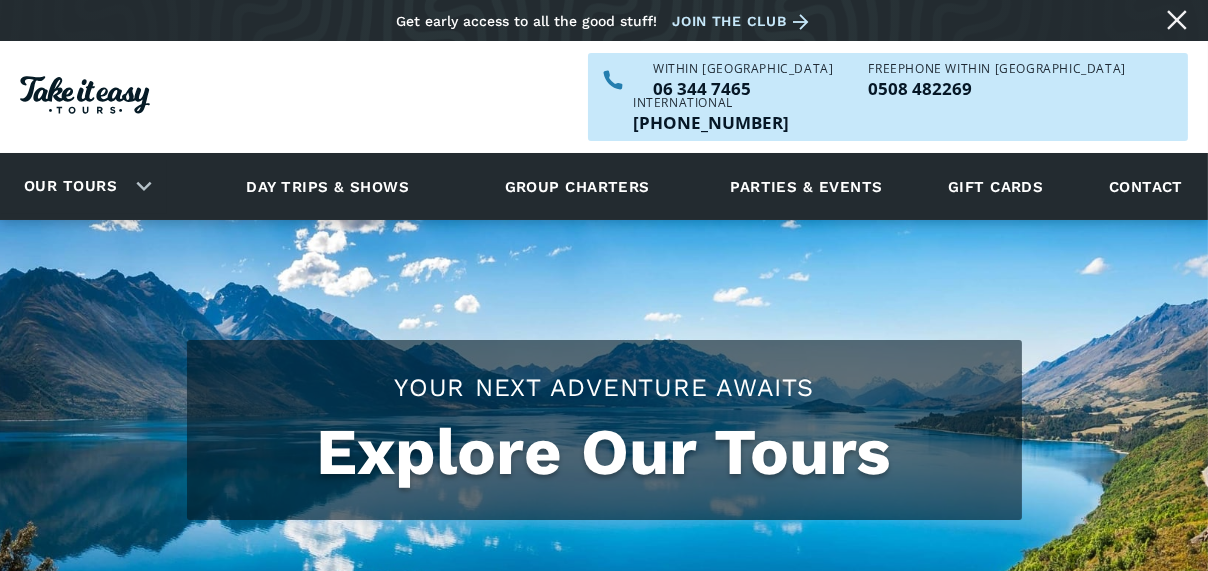 checkbox on "true" 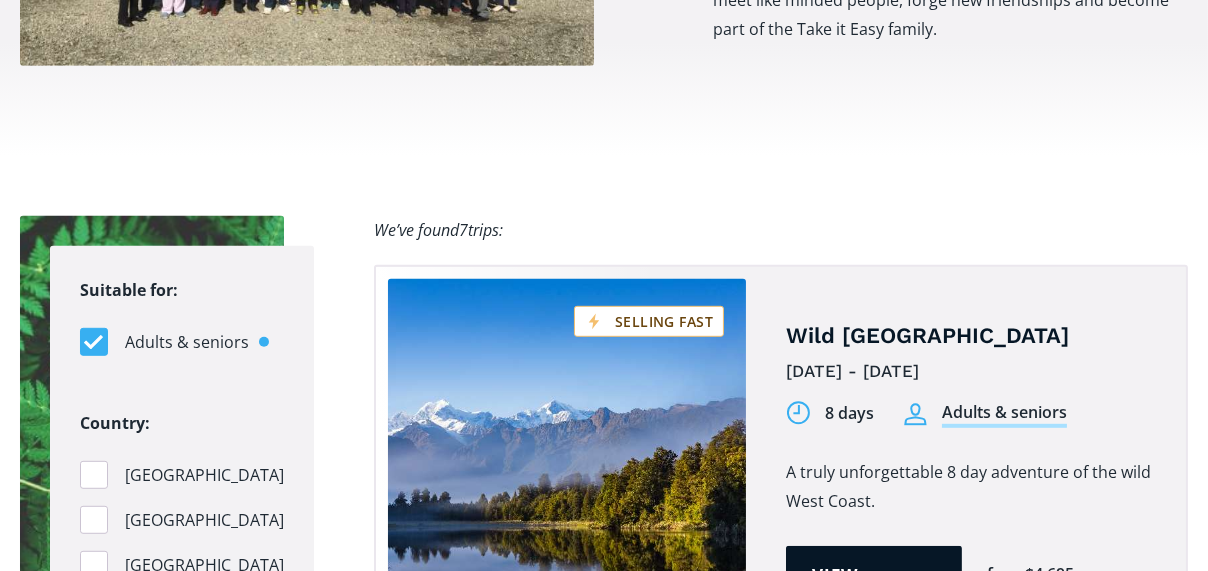 scroll, scrollTop: 2000, scrollLeft: 0, axis: vertical 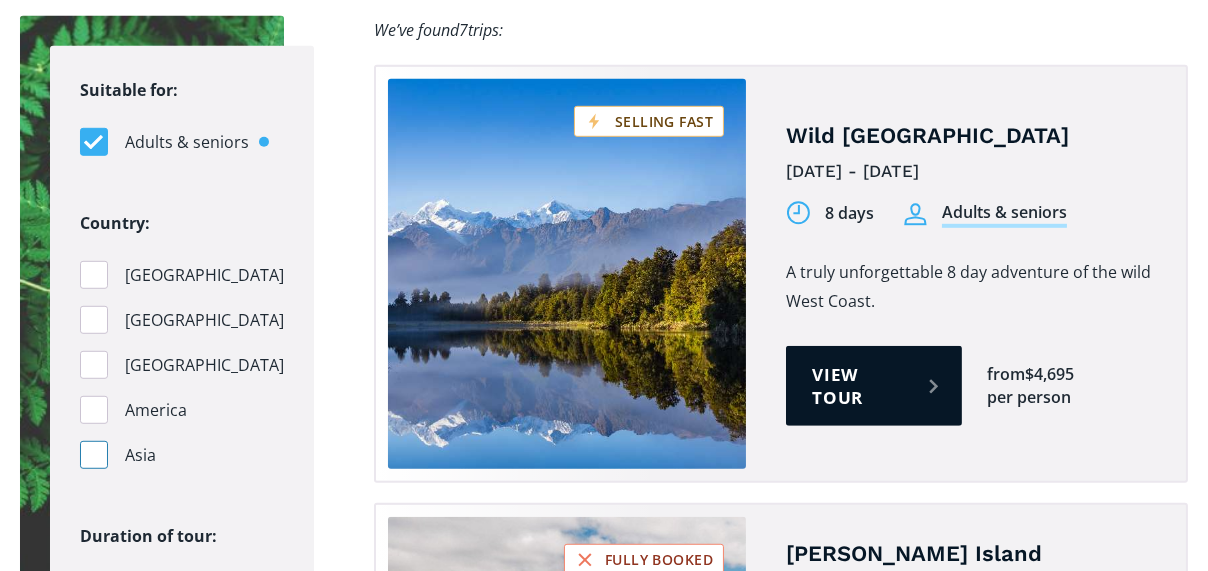 click at bounding box center (94, 455) 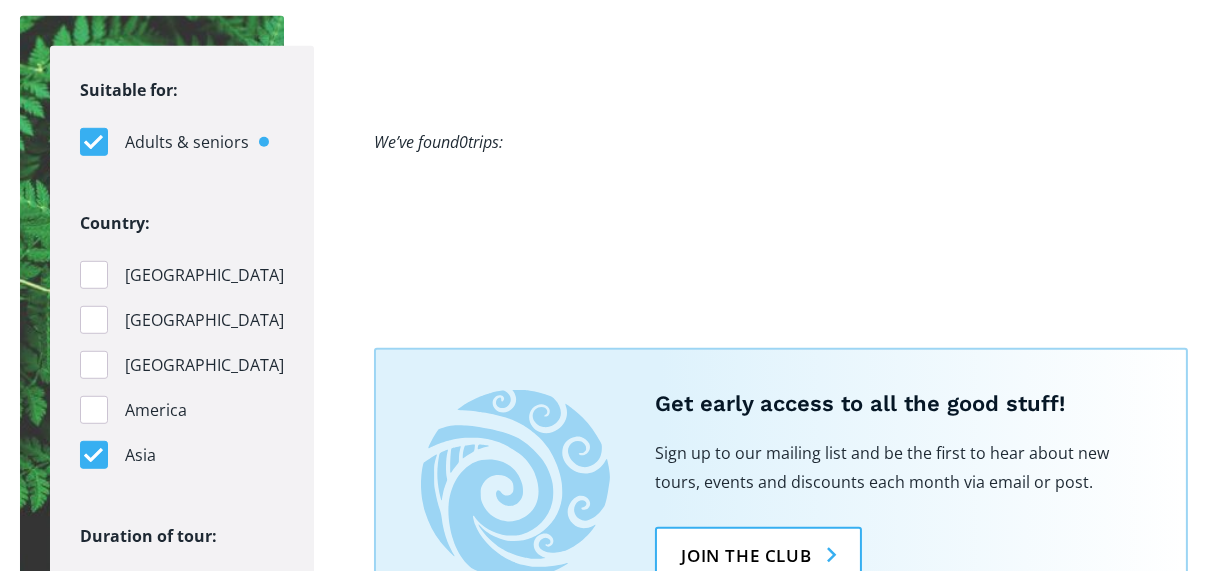 drag, startPoint x: 94, startPoint y: 278, endPoint x: 288, endPoint y: 307, distance: 196.15555 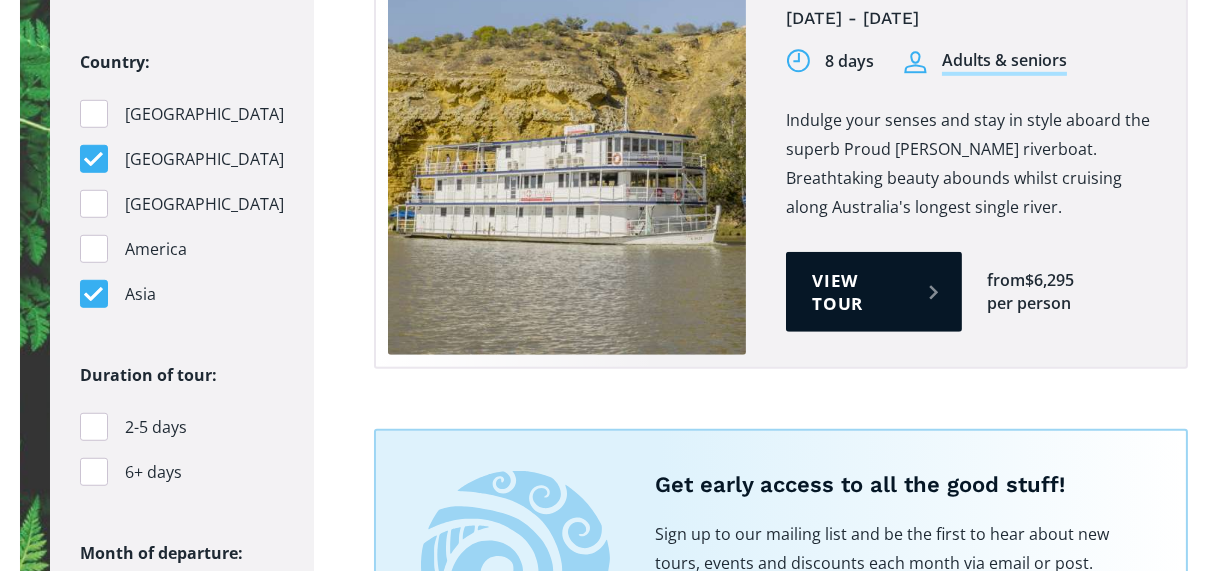 scroll, scrollTop: 2400, scrollLeft: 0, axis: vertical 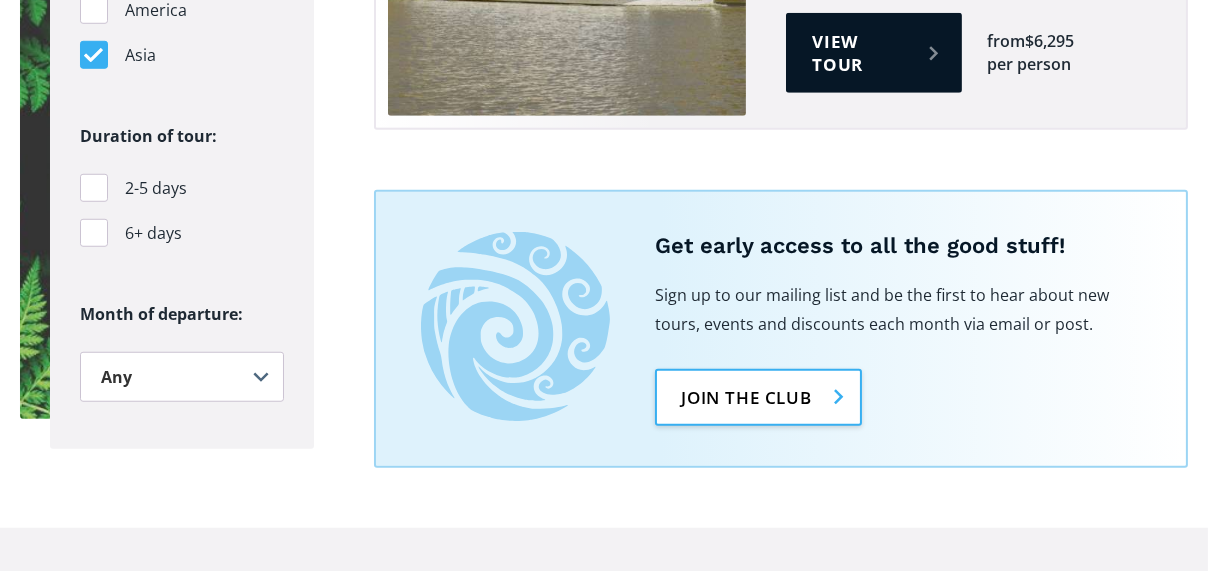 click on "Join the club" at bounding box center [758, 397] 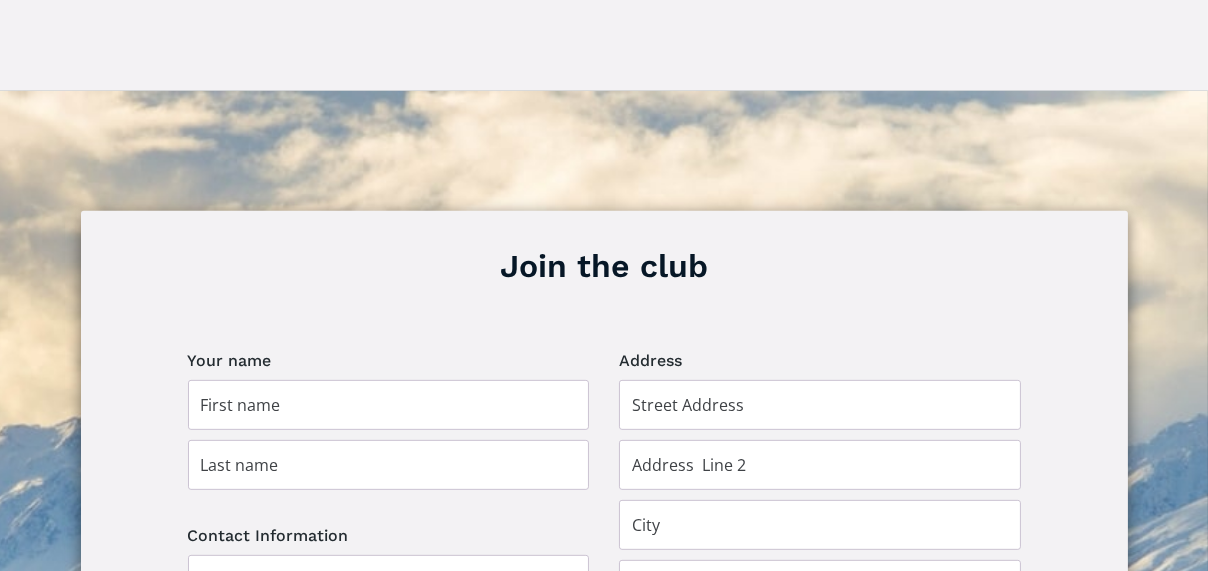 scroll, scrollTop: 1400, scrollLeft: 0, axis: vertical 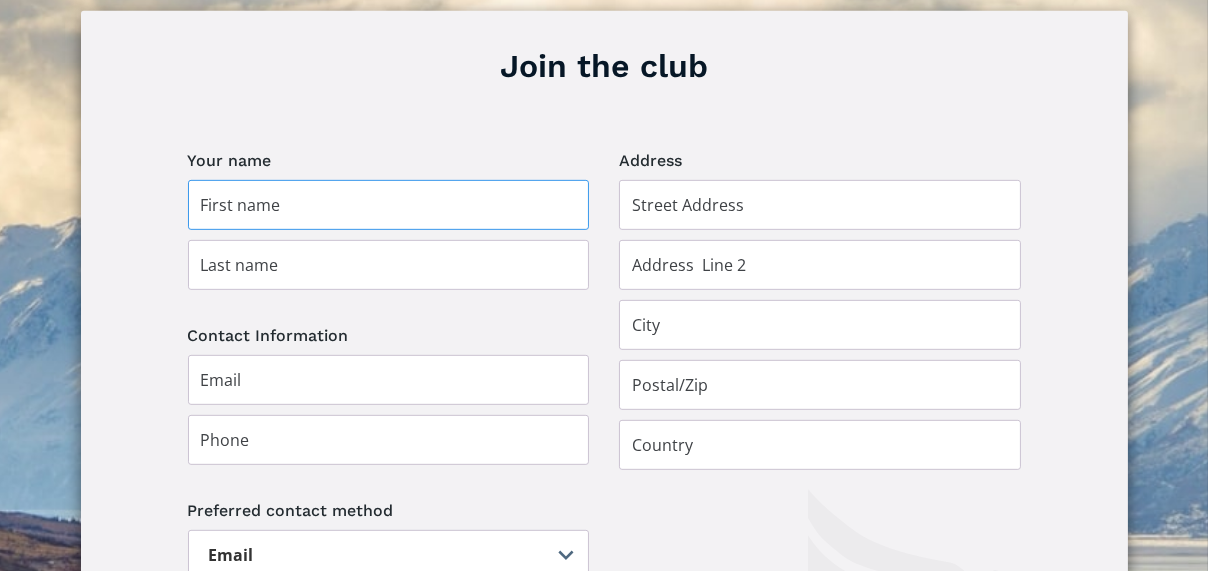 click at bounding box center (389, 205) 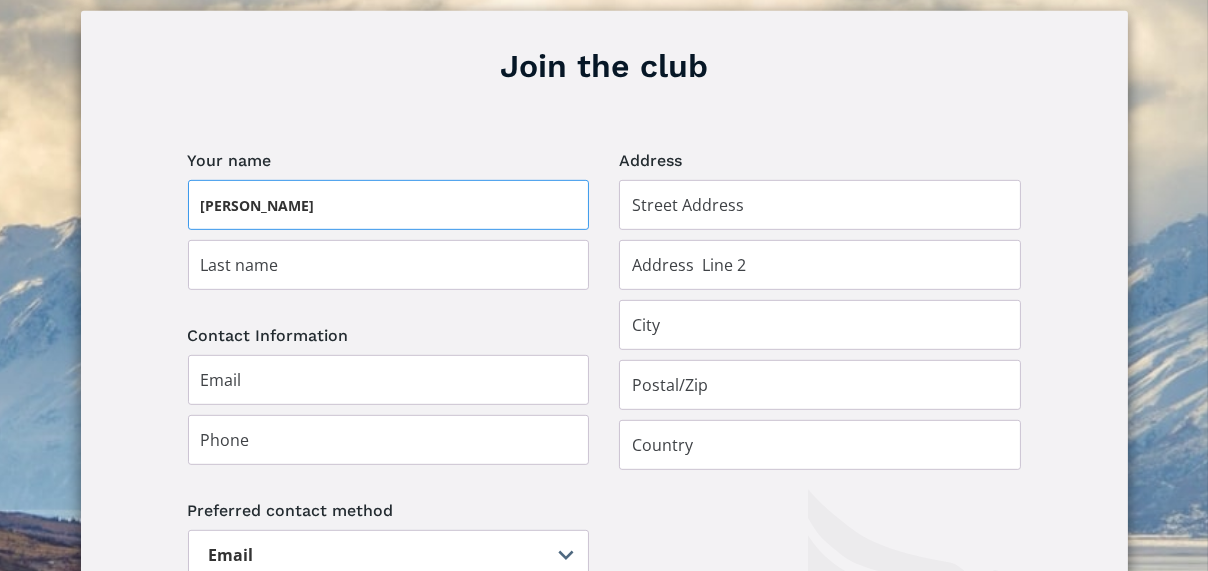 type on "Rowan" 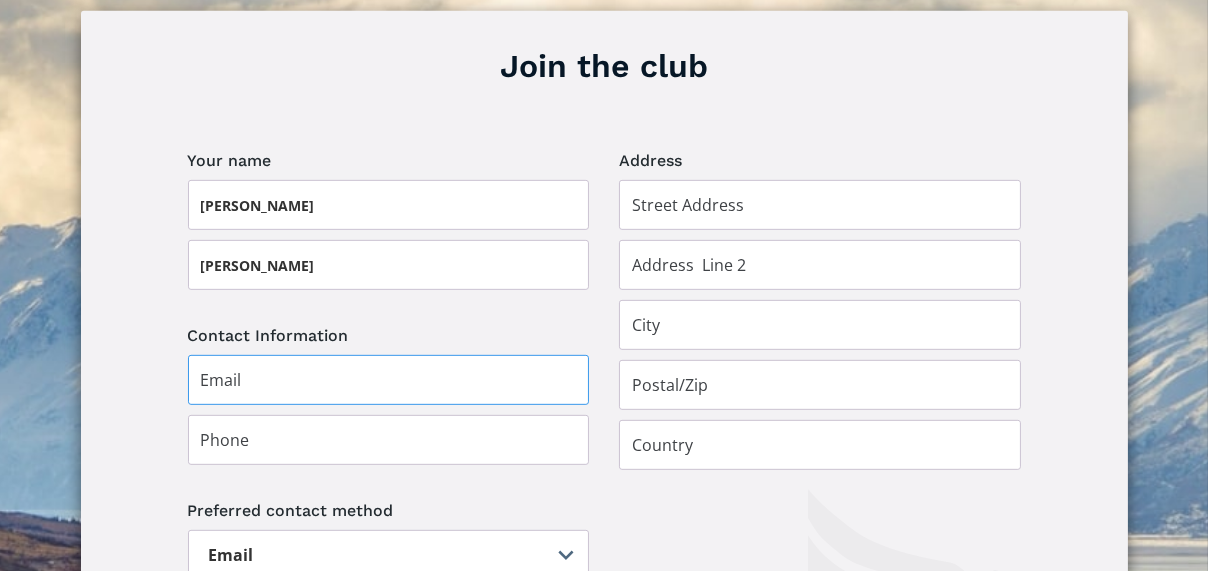 click at bounding box center (389, 380) 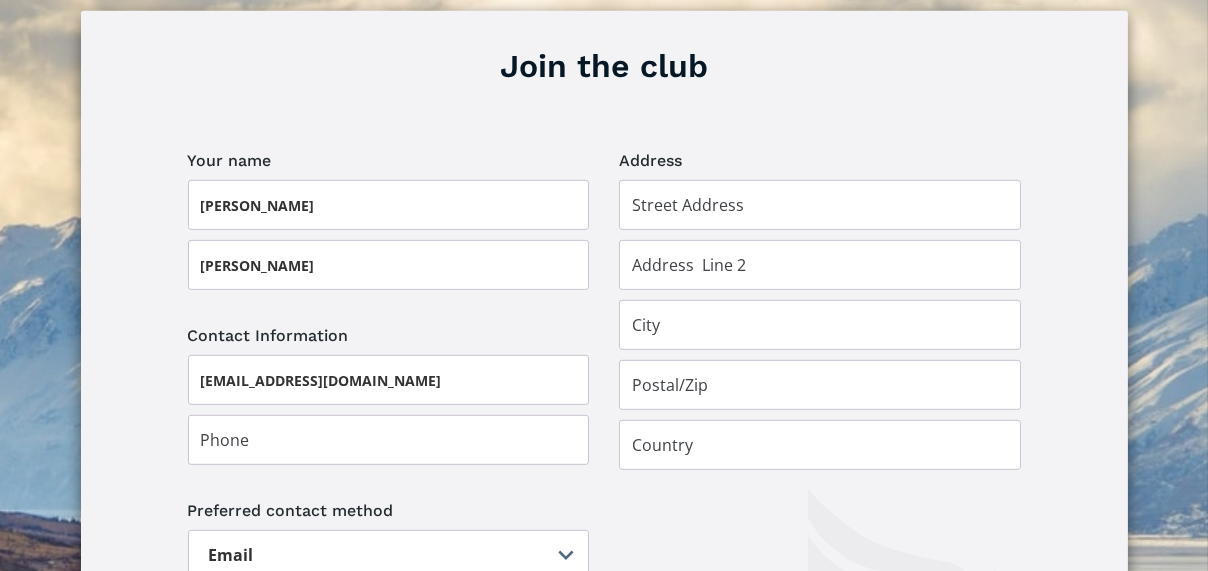 type on "0223681104" 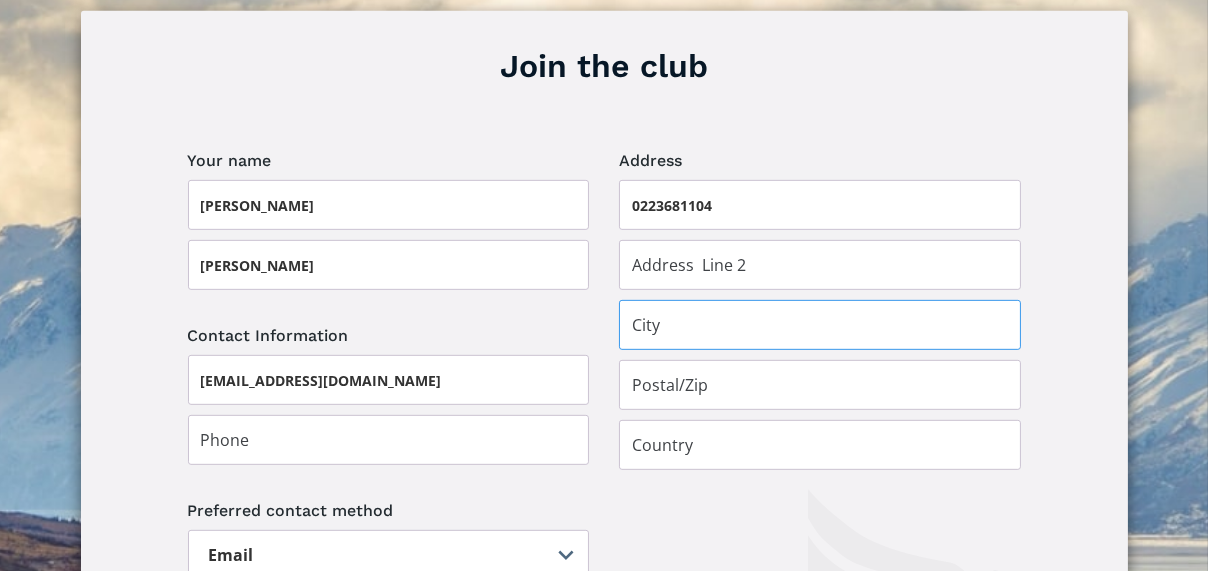 type on "Marton" 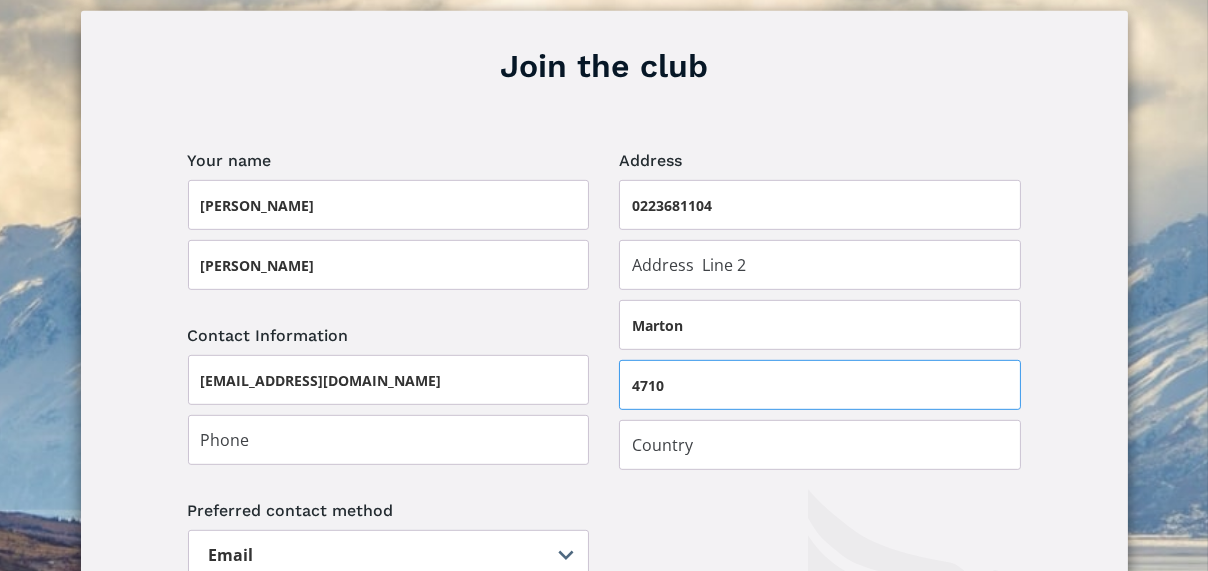 type on "[GEOGRAPHIC_DATA]" 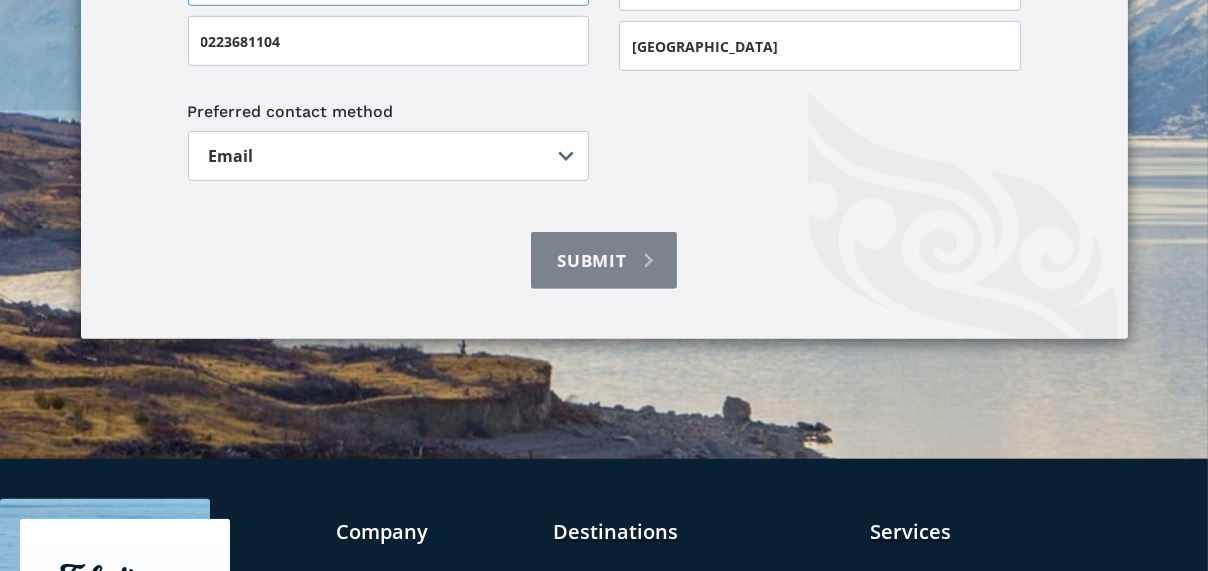 scroll, scrollTop: 1800, scrollLeft: 0, axis: vertical 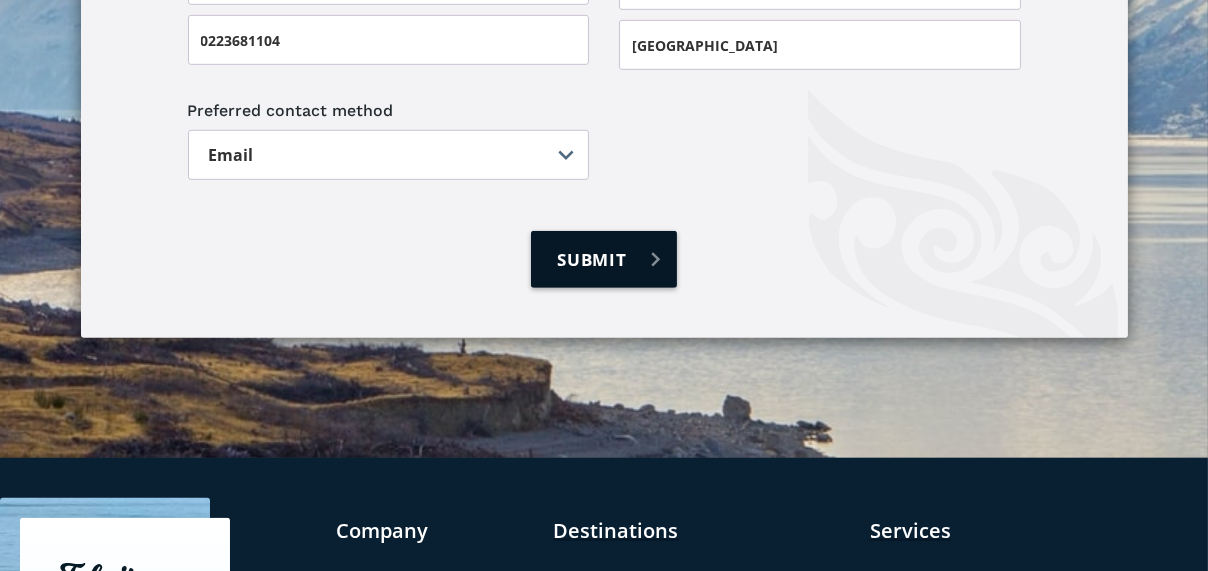 click on "Submit" at bounding box center (604, 259) 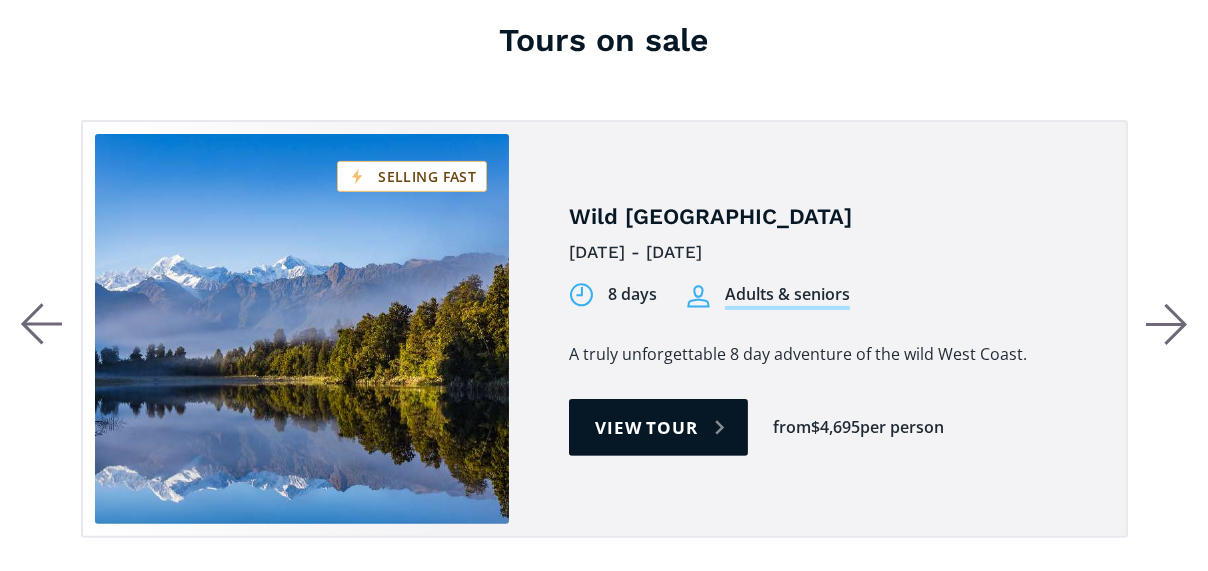 scroll, scrollTop: 1000, scrollLeft: 0, axis: vertical 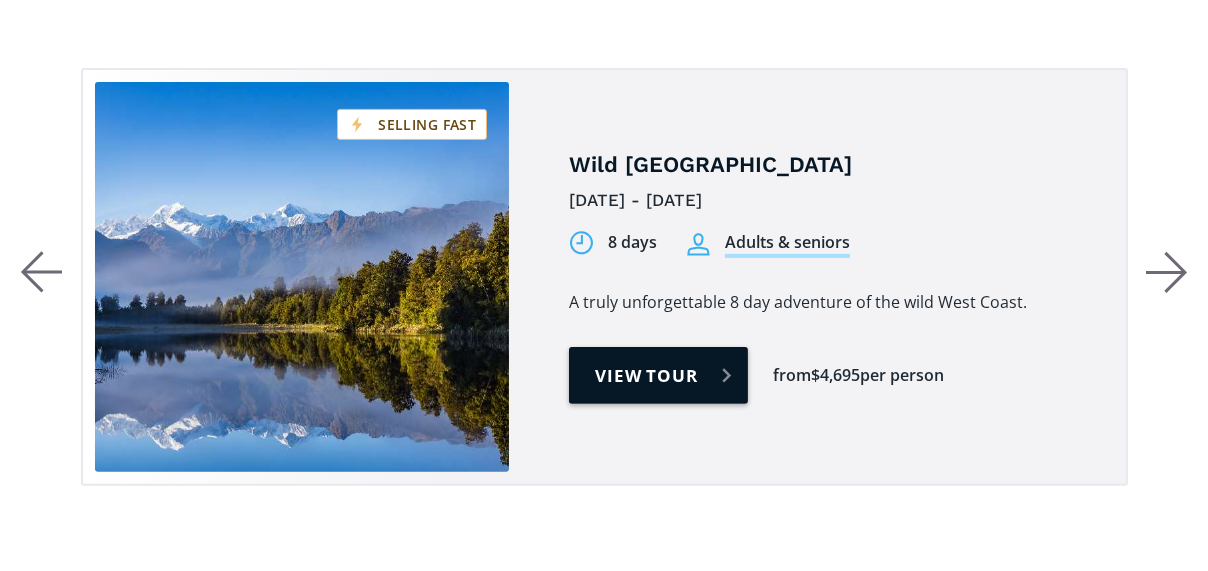 click on "View tour" at bounding box center (658, 375) 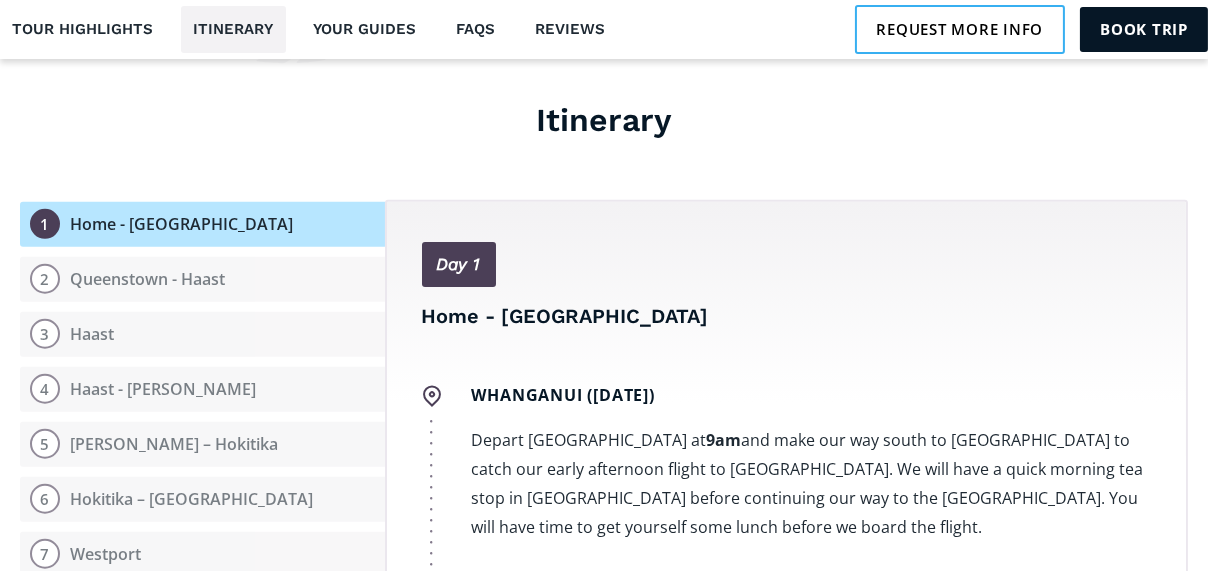 scroll, scrollTop: 2400, scrollLeft: 0, axis: vertical 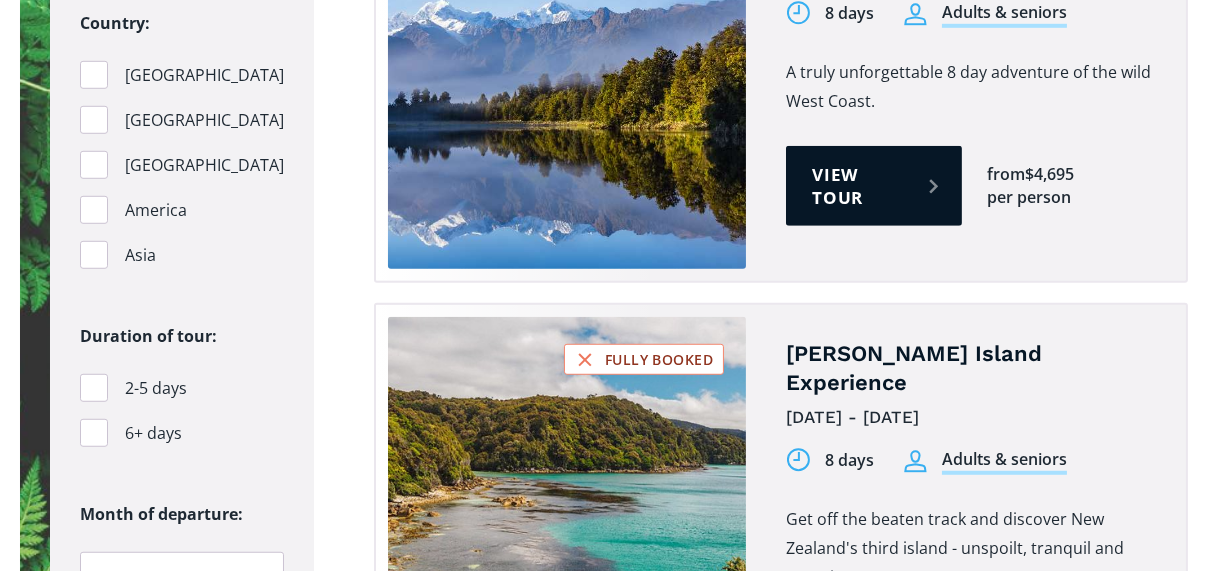 drag, startPoint x: 95, startPoint y: 76, endPoint x: 272, endPoint y: 121, distance: 182.63077 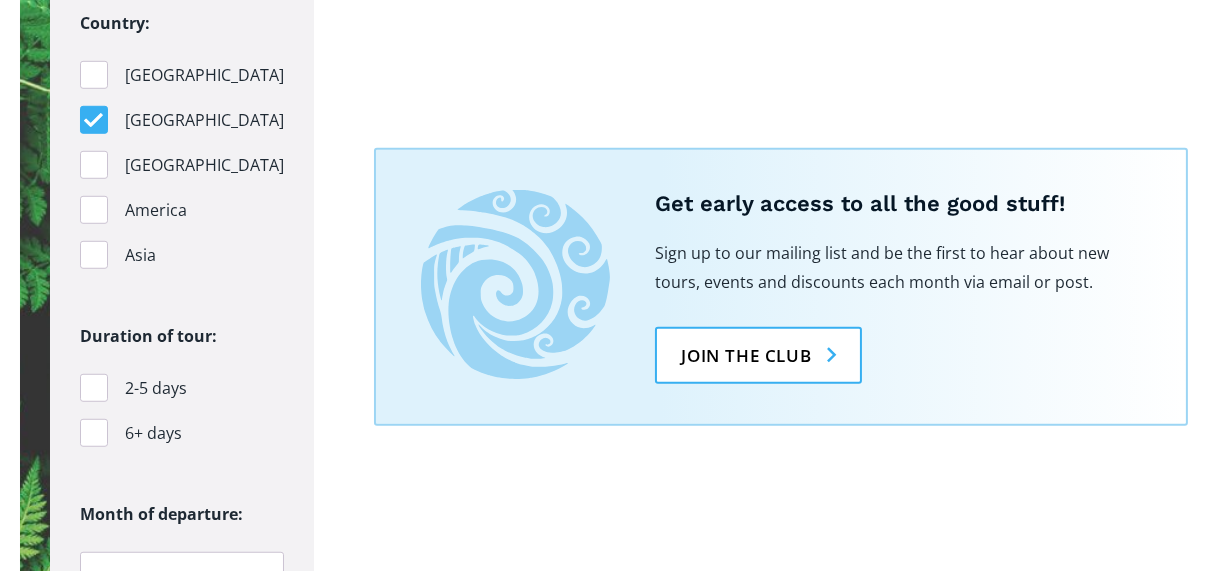 scroll, scrollTop: 1400, scrollLeft: 0, axis: vertical 